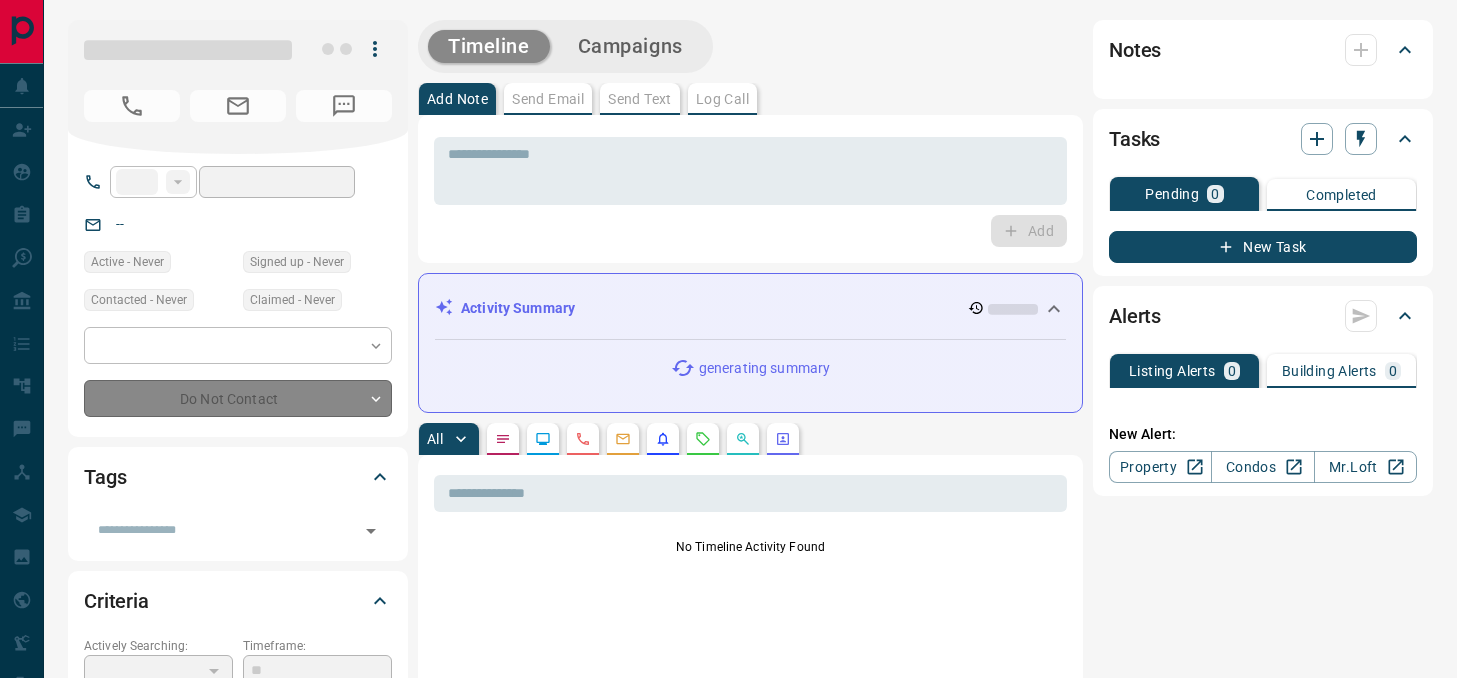 scroll, scrollTop: 0, scrollLeft: 0, axis: both 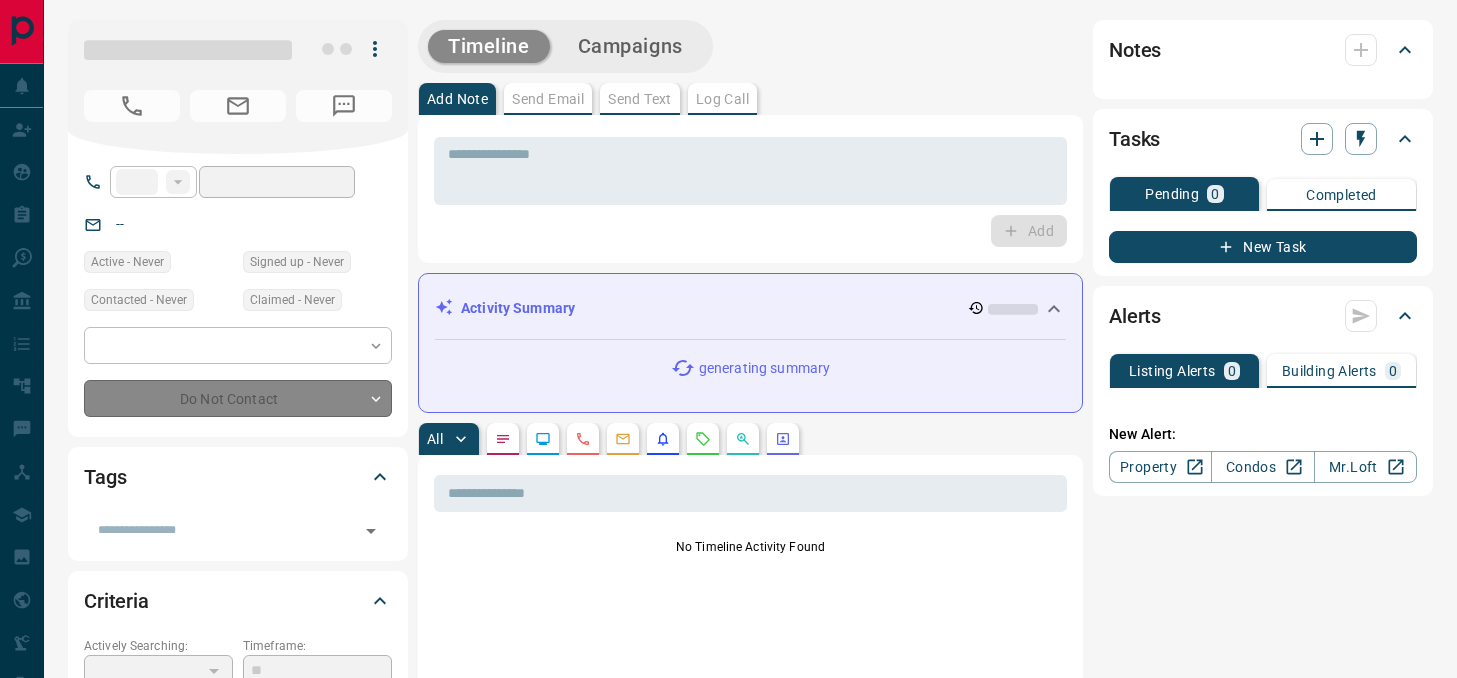 type on "**" 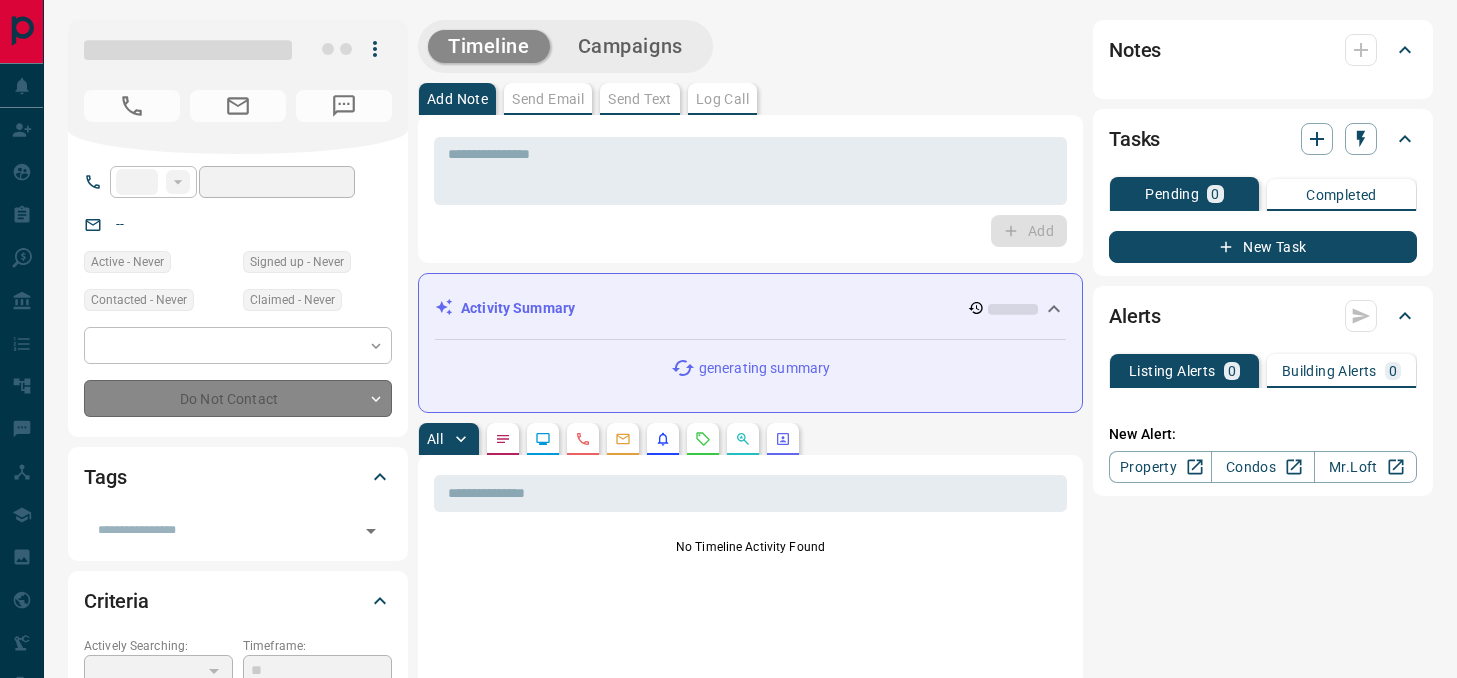 type on "**********" 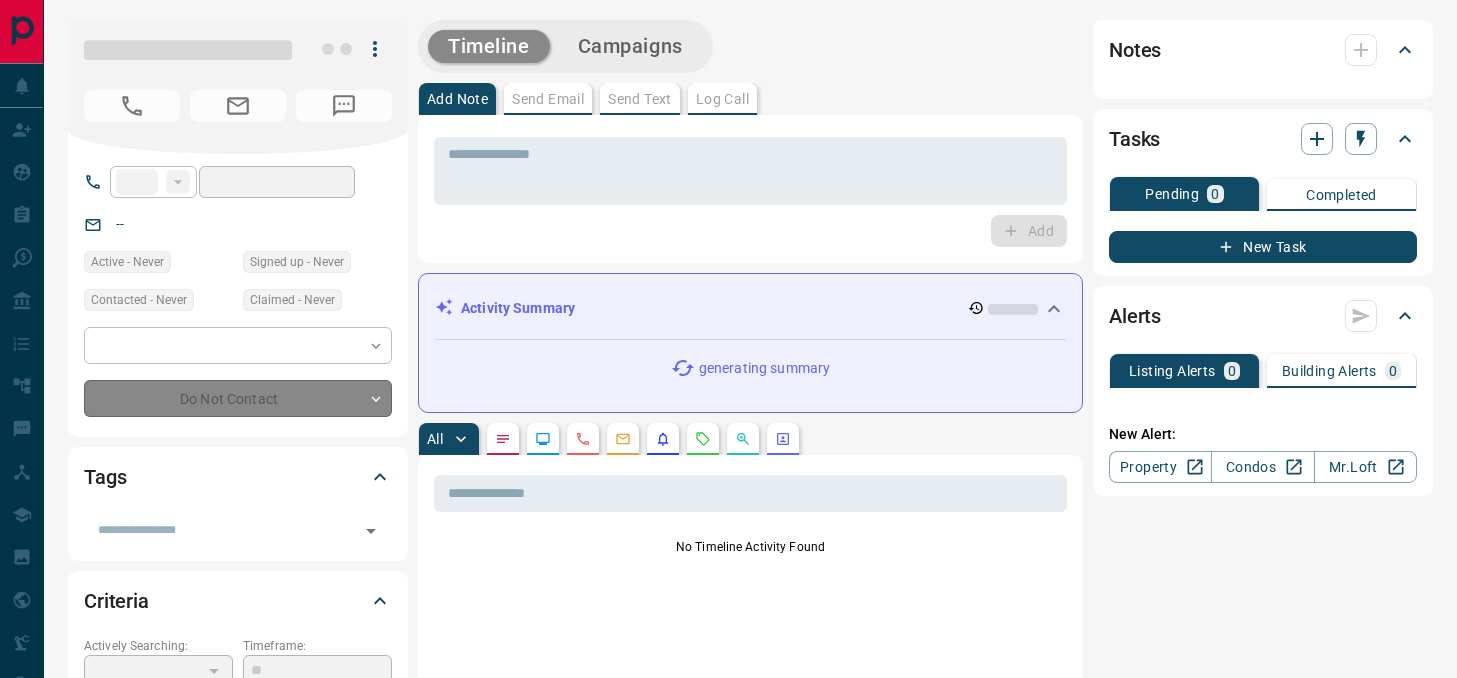 type on "**********" 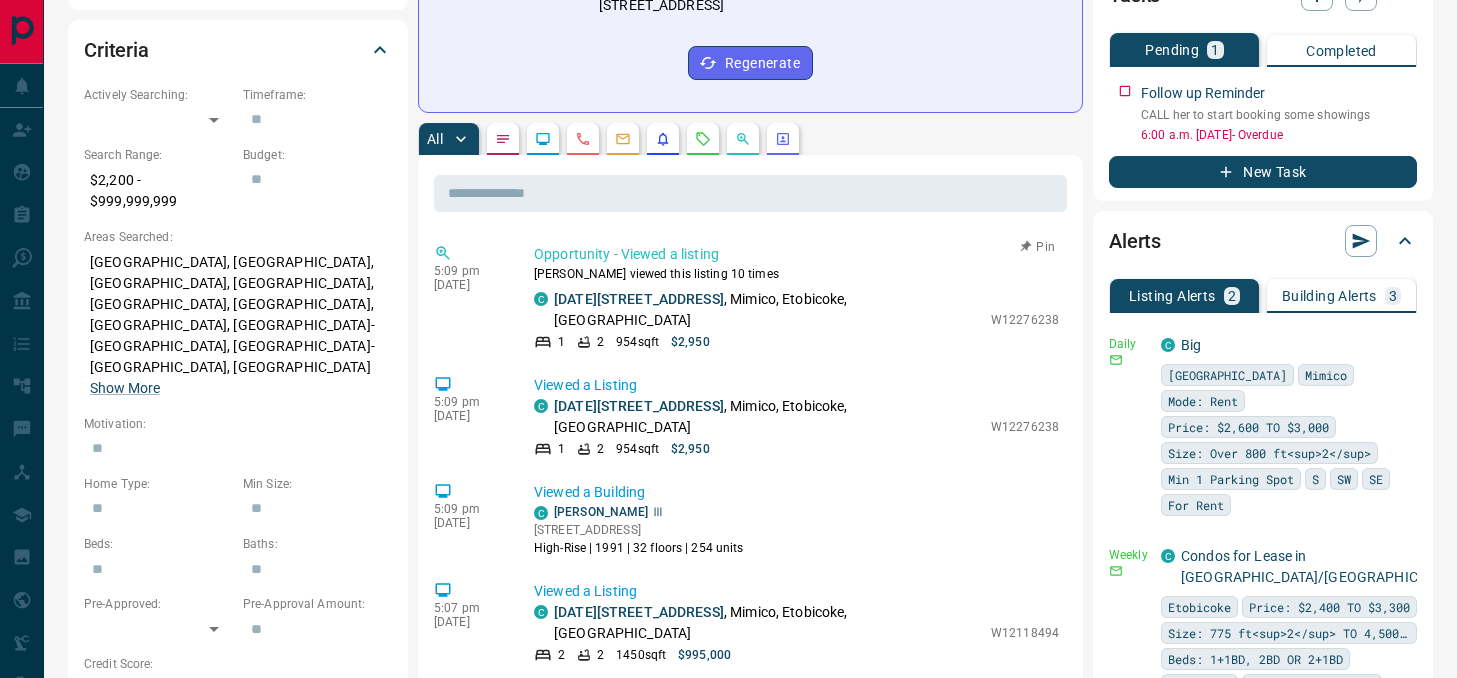 scroll, scrollTop: 553, scrollLeft: 0, axis: vertical 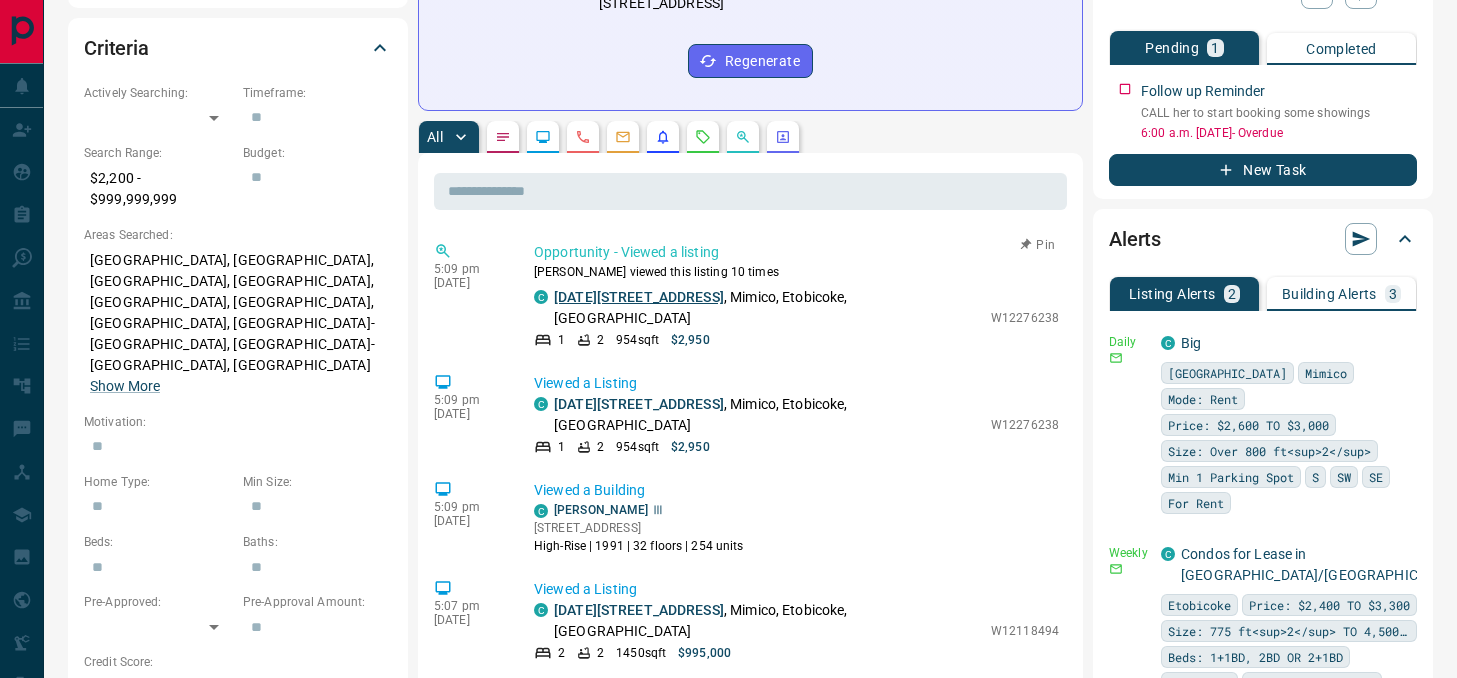 click on "[DATE][STREET_ADDRESS]" at bounding box center [639, 297] 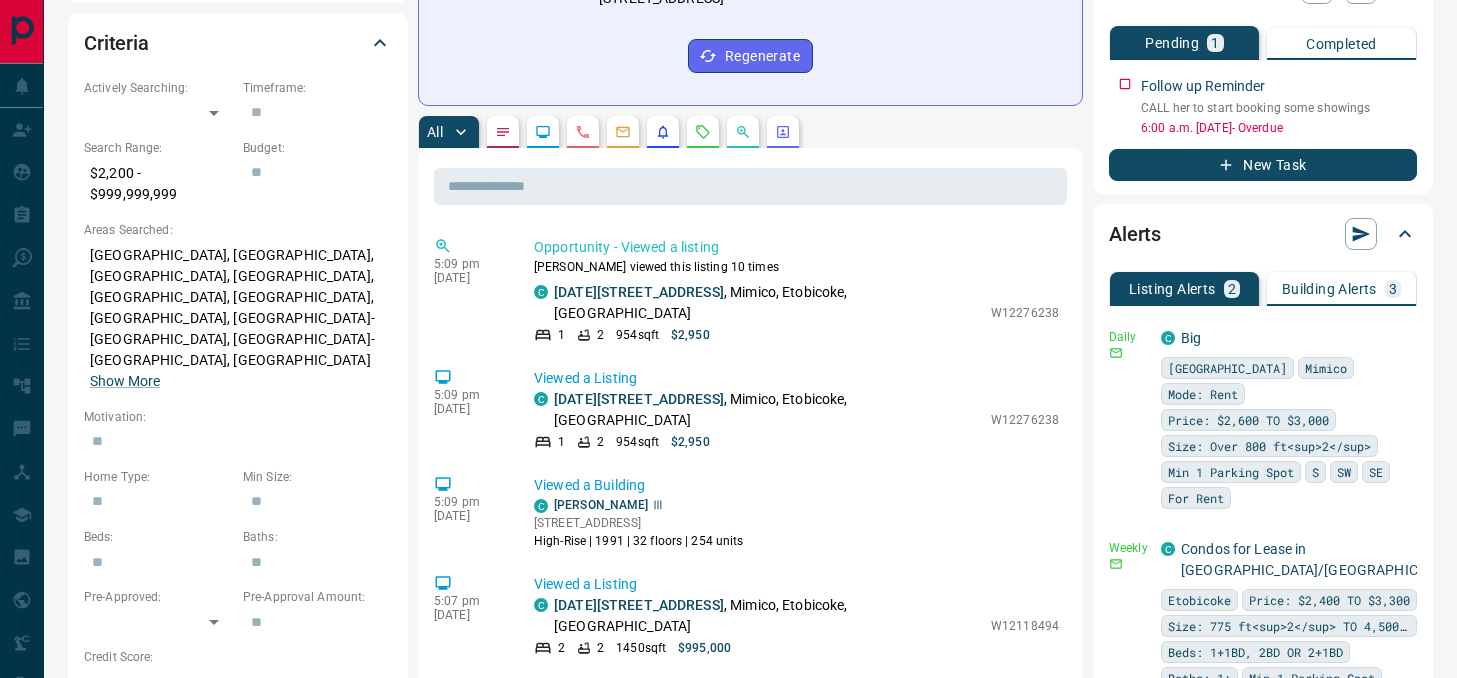 scroll, scrollTop: 555, scrollLeft: 0, axis: vertical 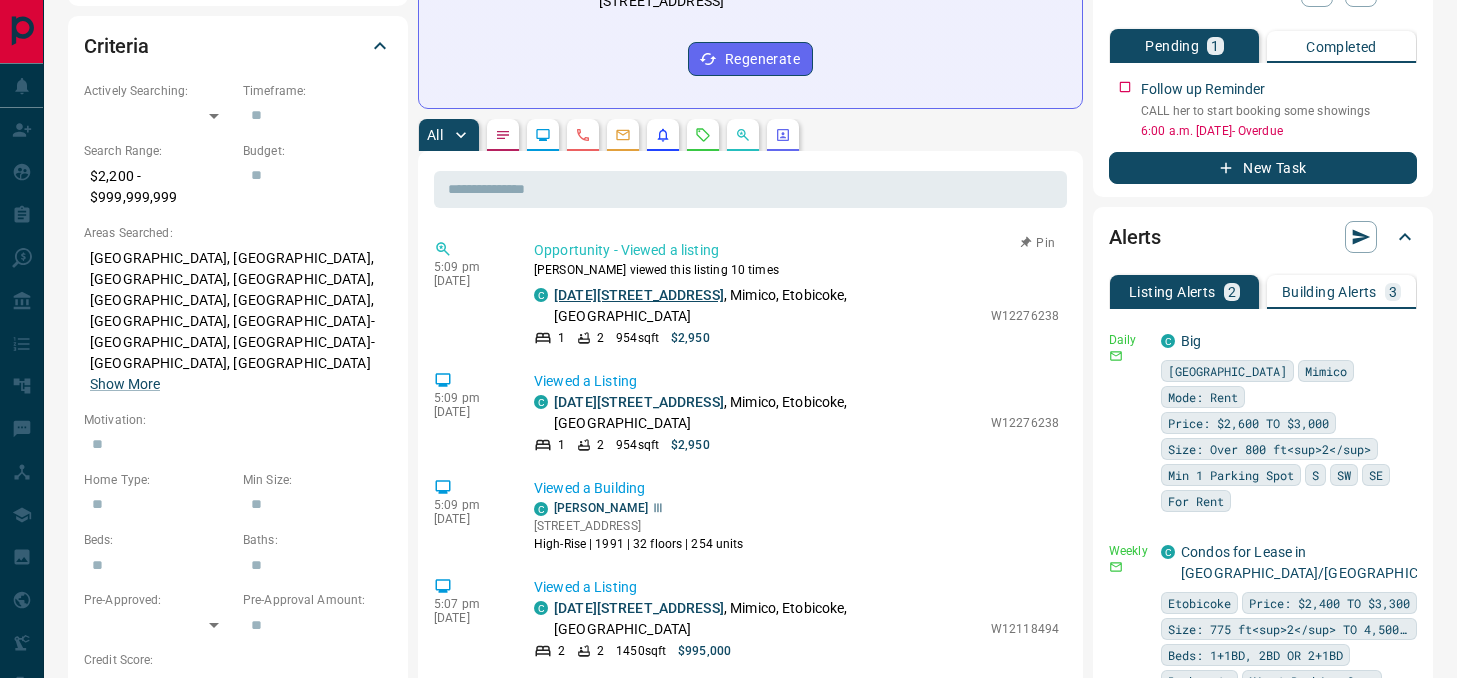 click on "[DATE][STREET_ADDRESS]" at bounding box center (639, 295) 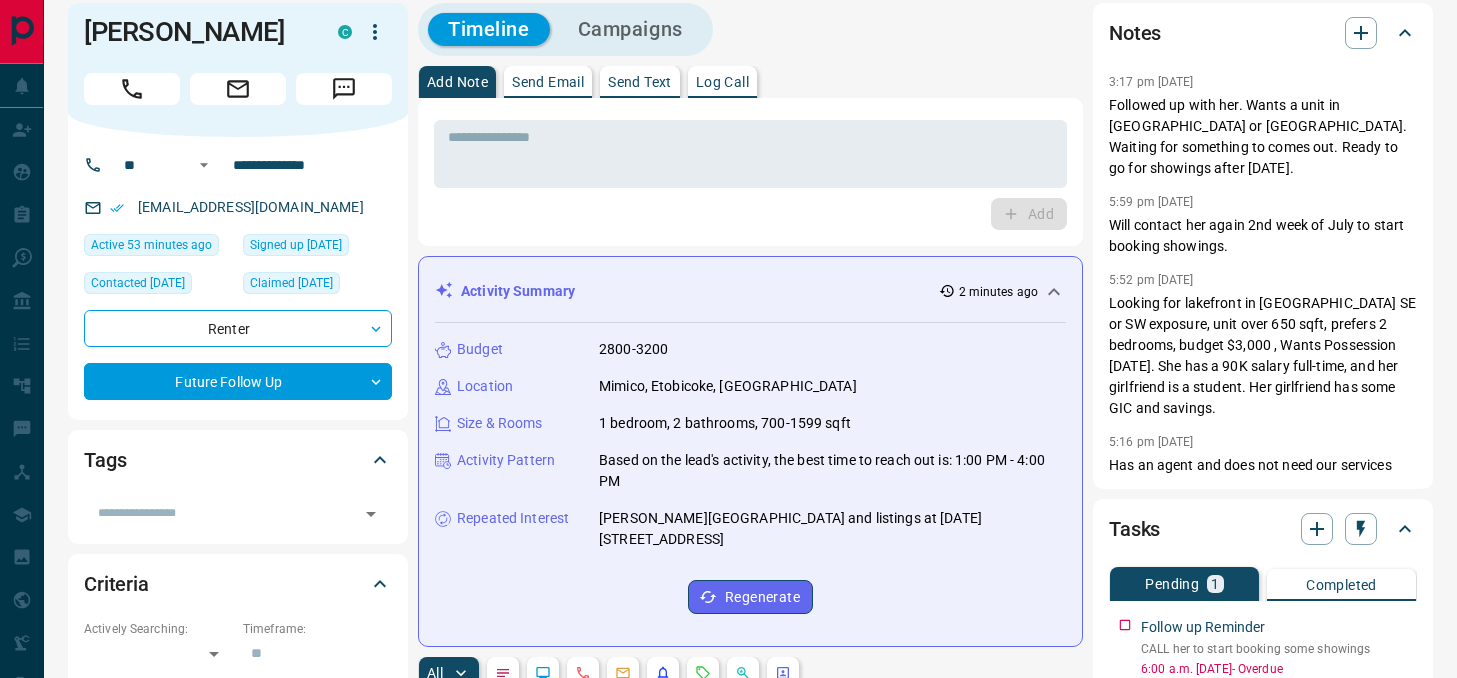 scroll, scrollTop: 0, scrollLeft: 0, axis: both 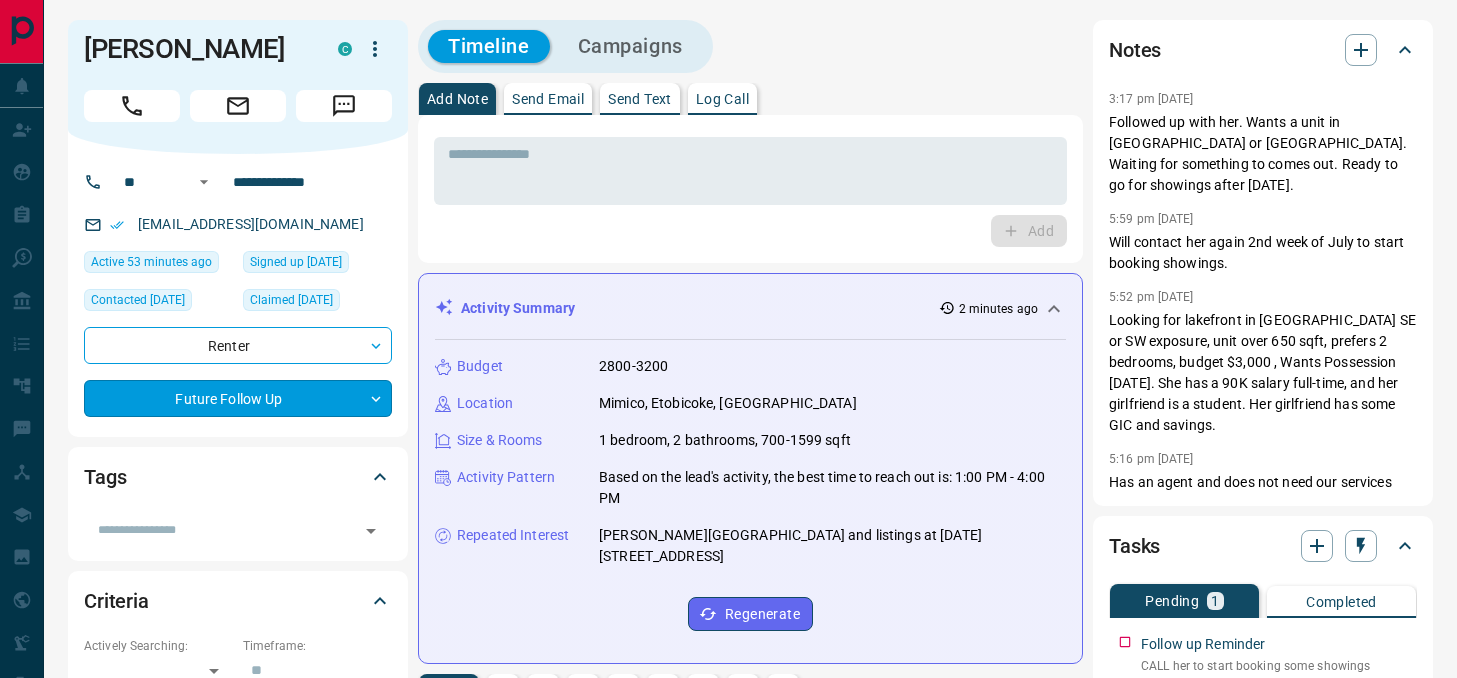 click on "**********" at bounding box center (728, 1214) 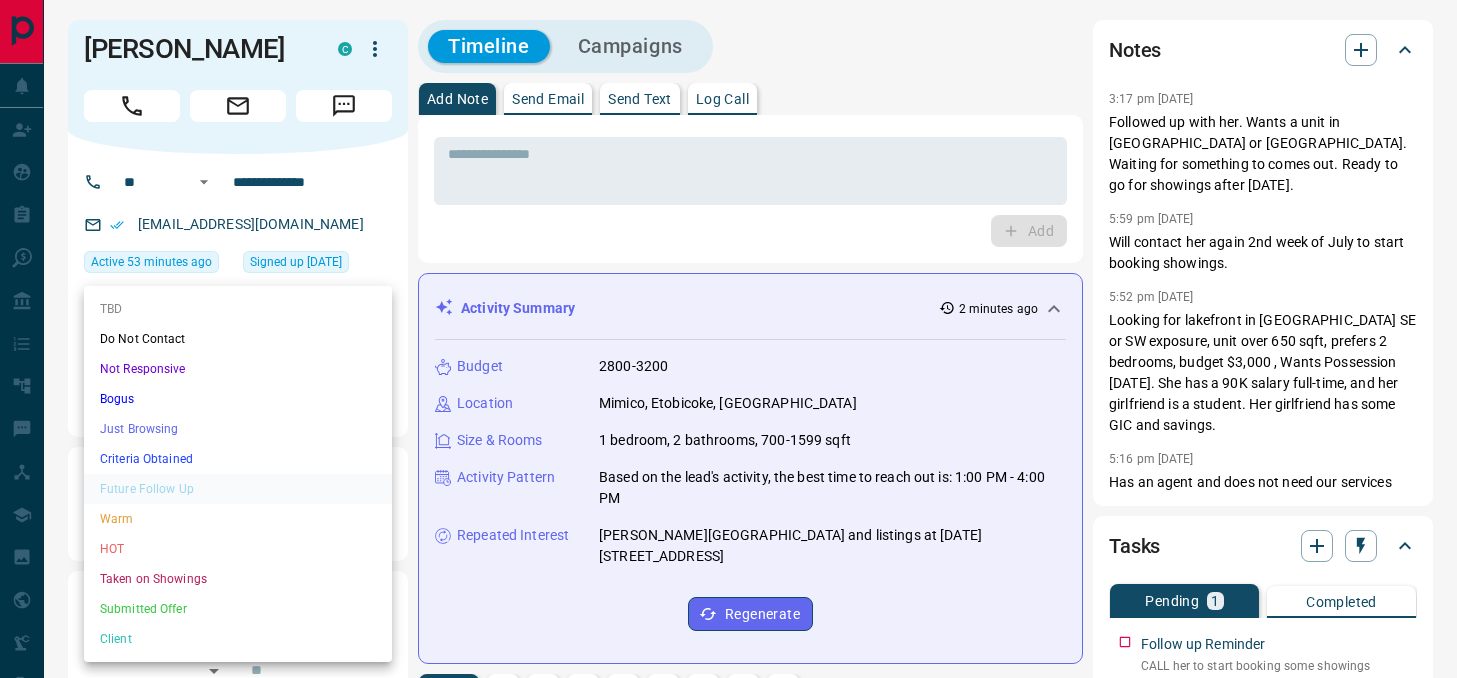 click at bounding box center [728, 339] 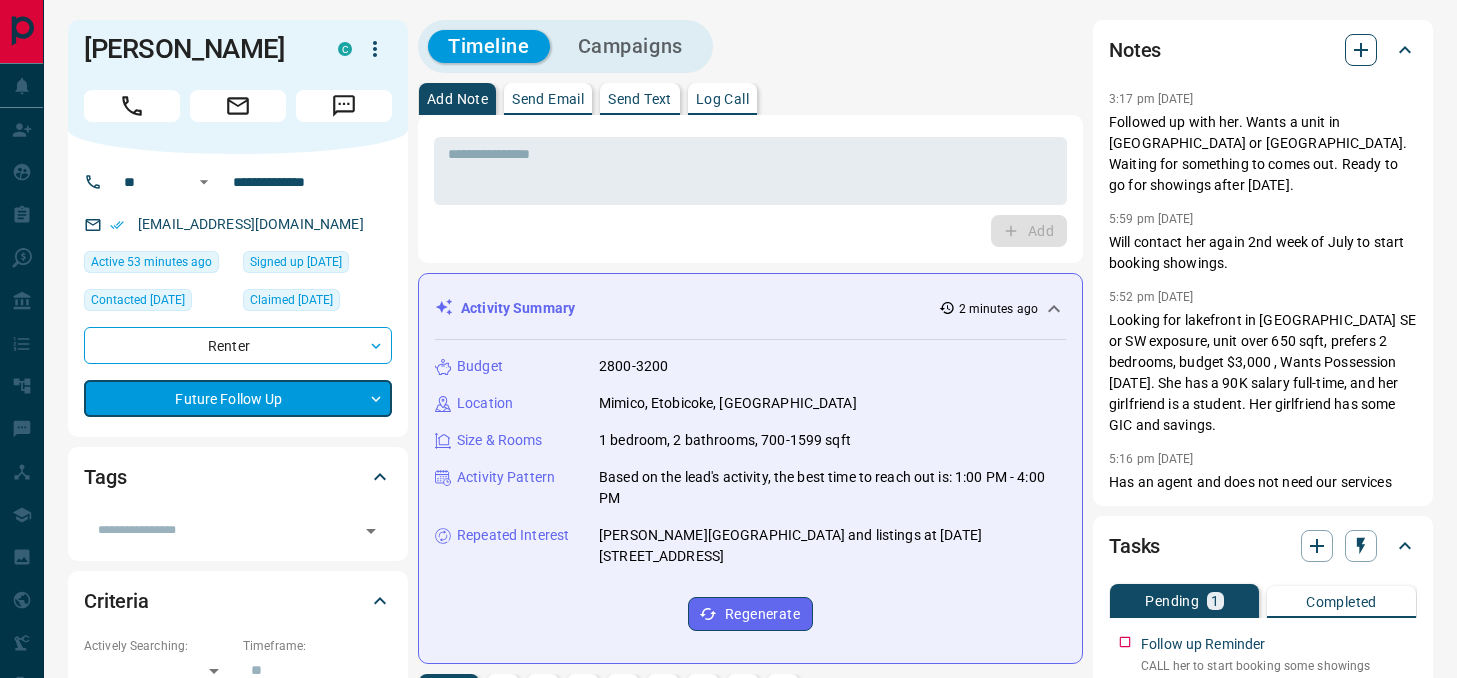 click 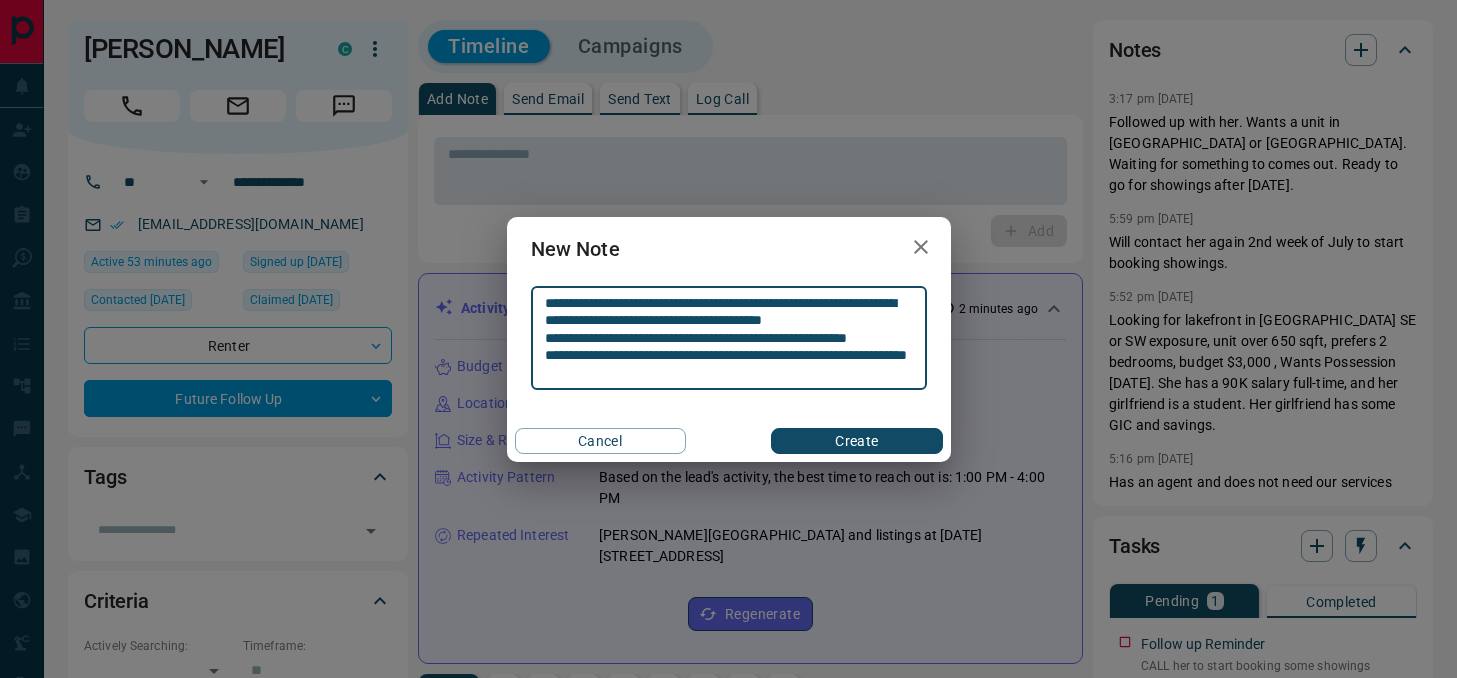 type on "**********" 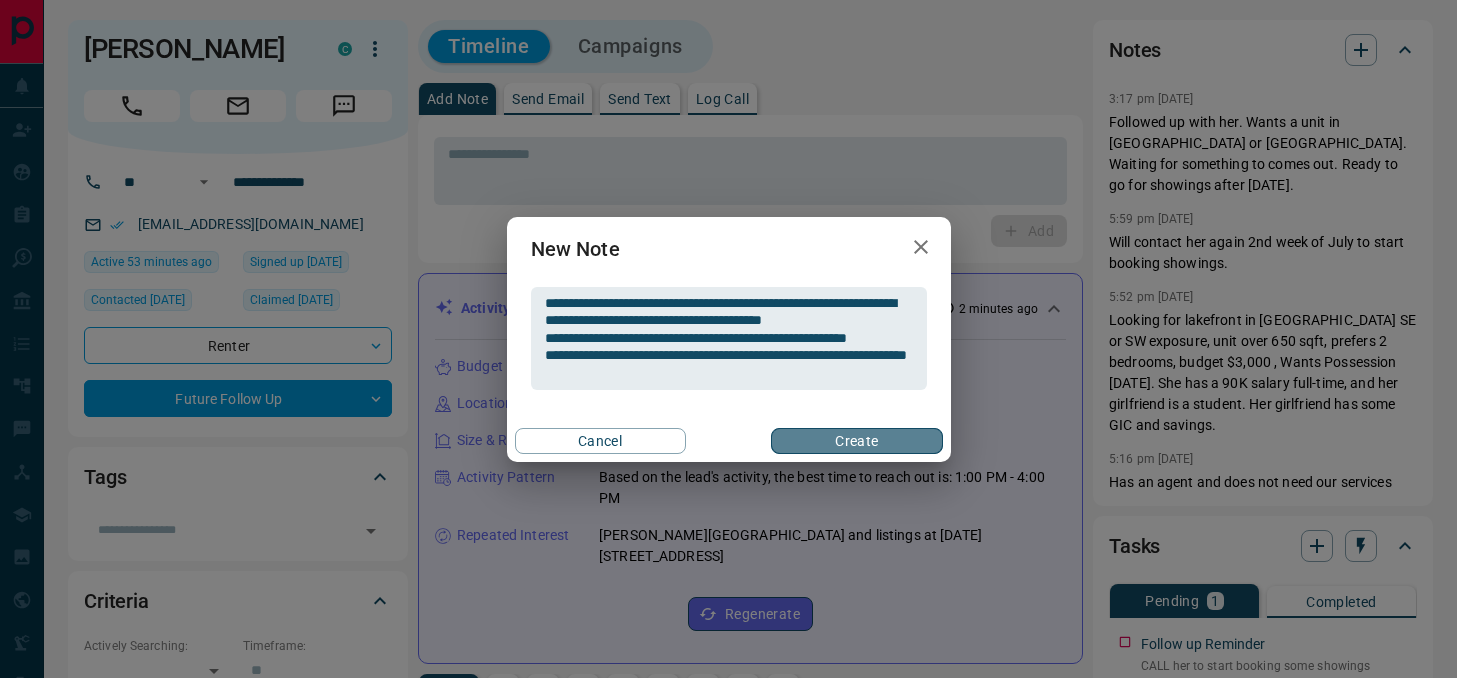 click on "Create" at bounding box center (856, 441) 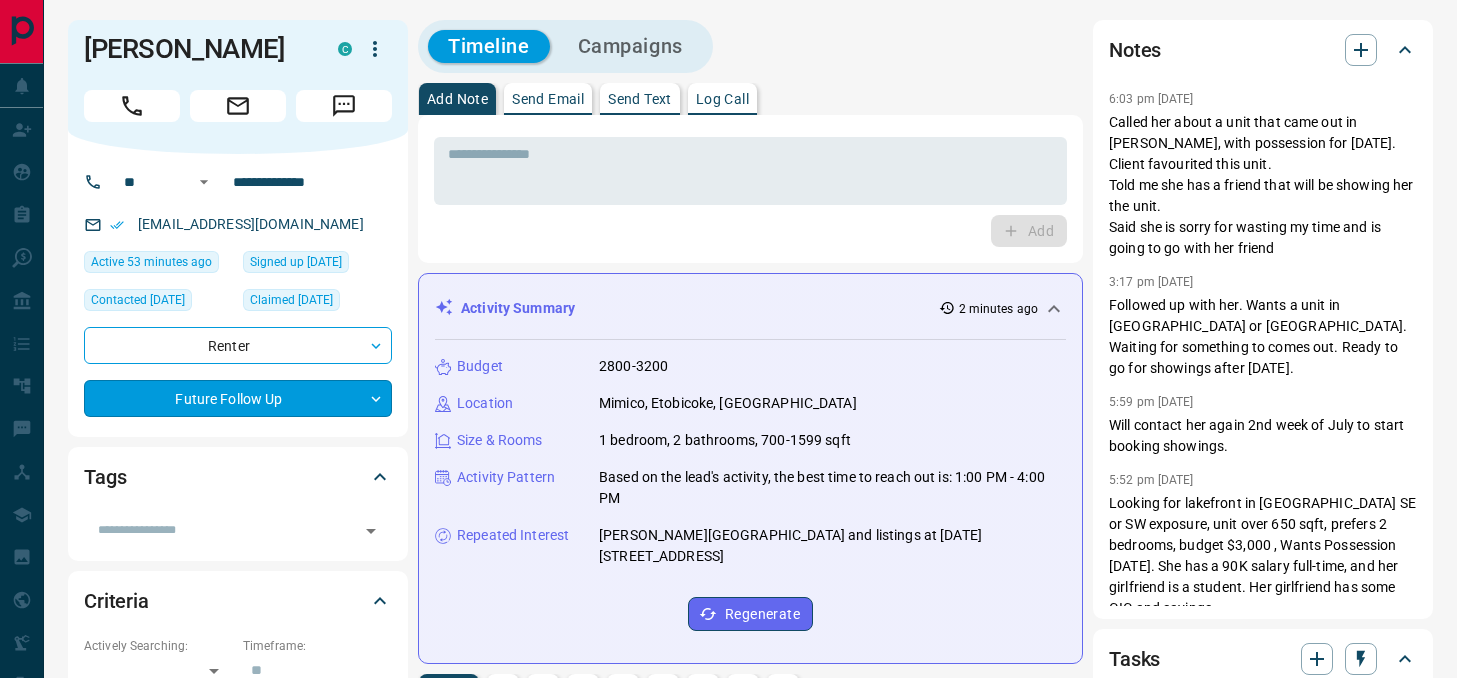 click on "**********" at bounding box center [728, 1214] 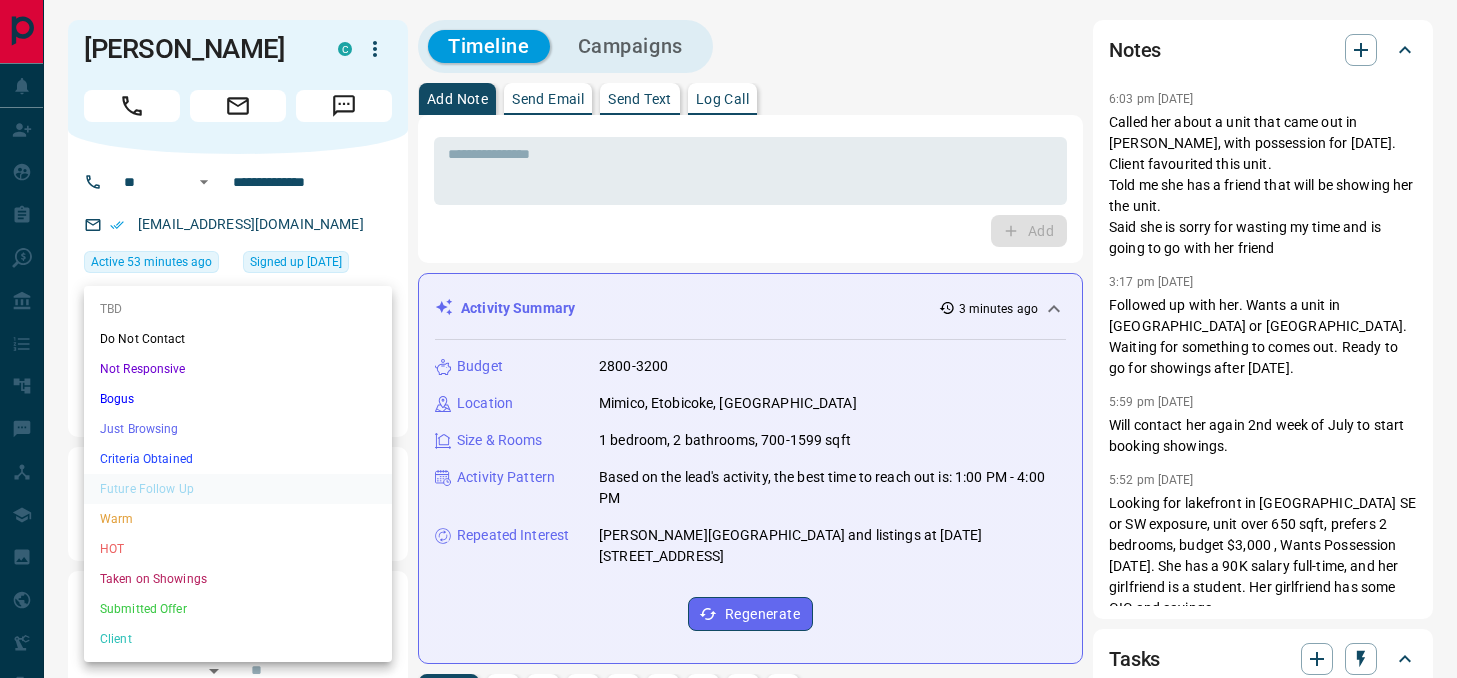 click on "Criteria Obtained" at bounding box center [238, 459] 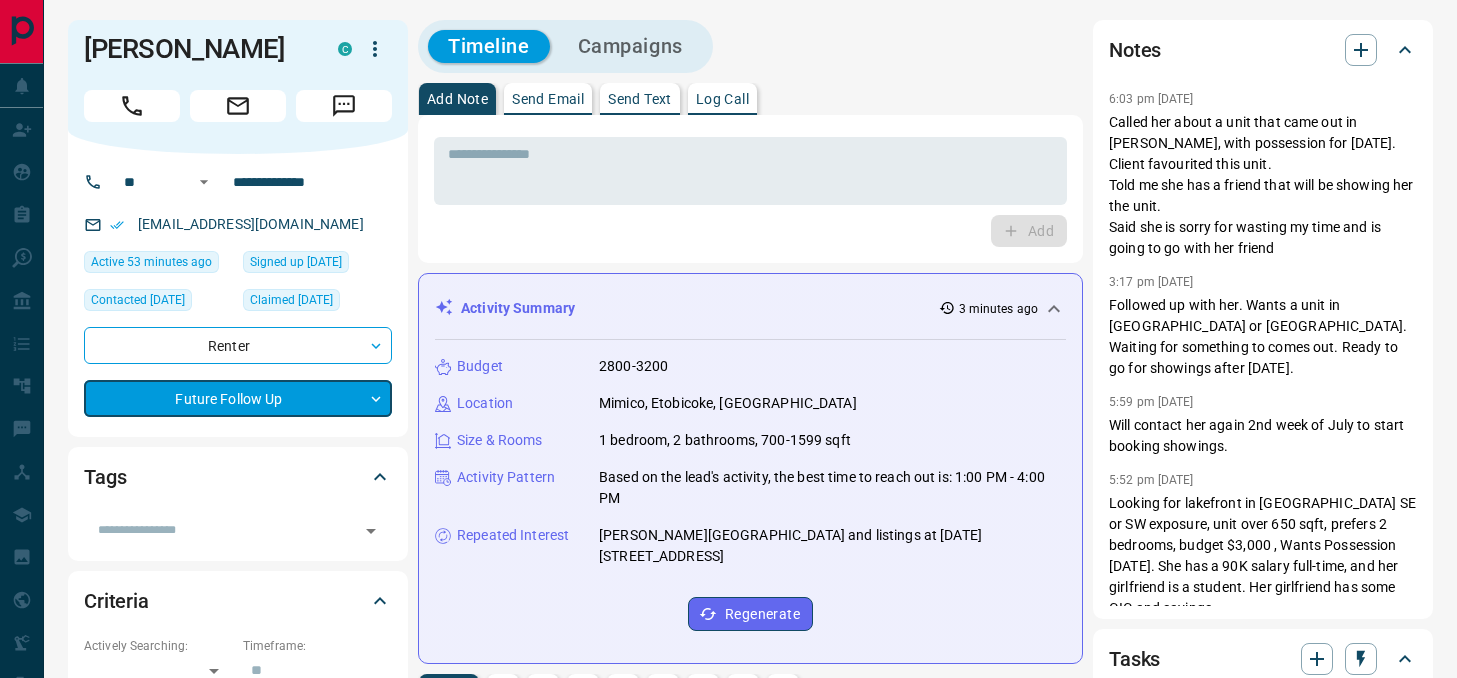 type on "*" 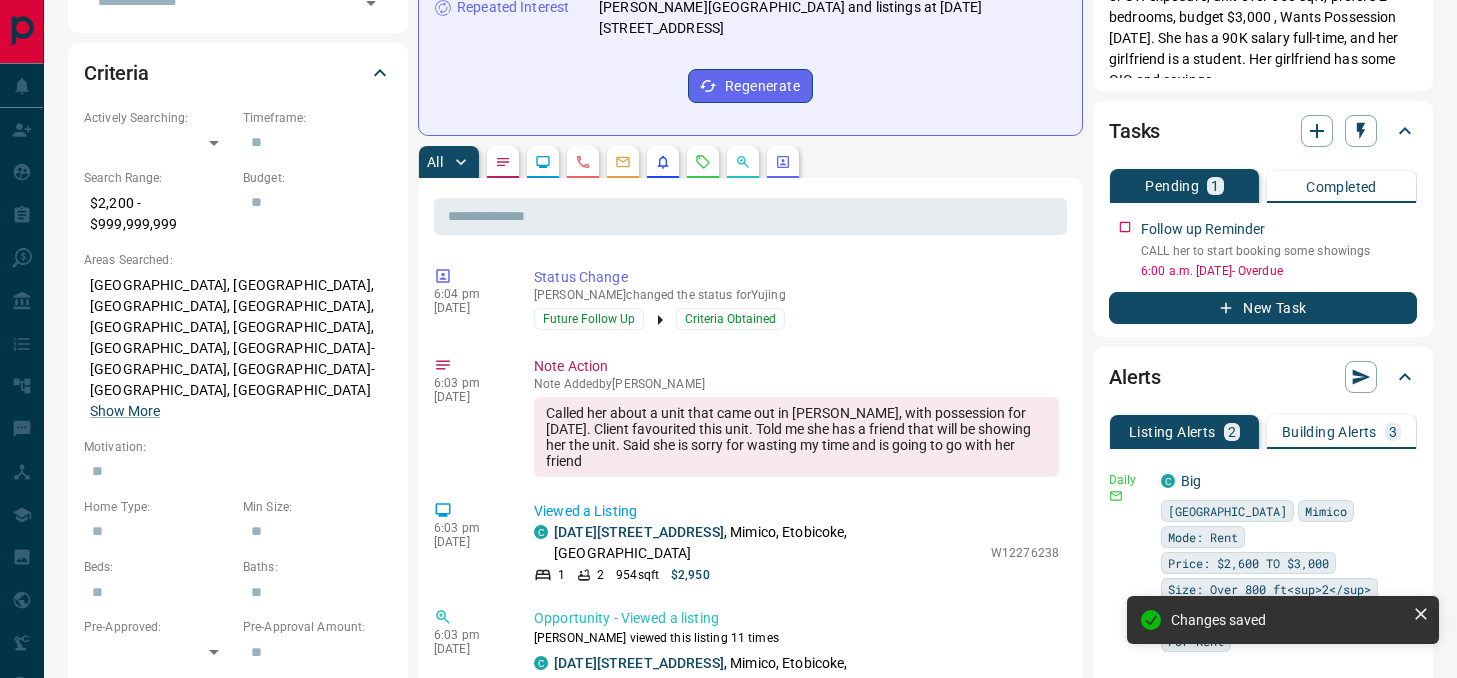 scroll, scrollTop: 527, scrollLeft: 0, axis: vertical 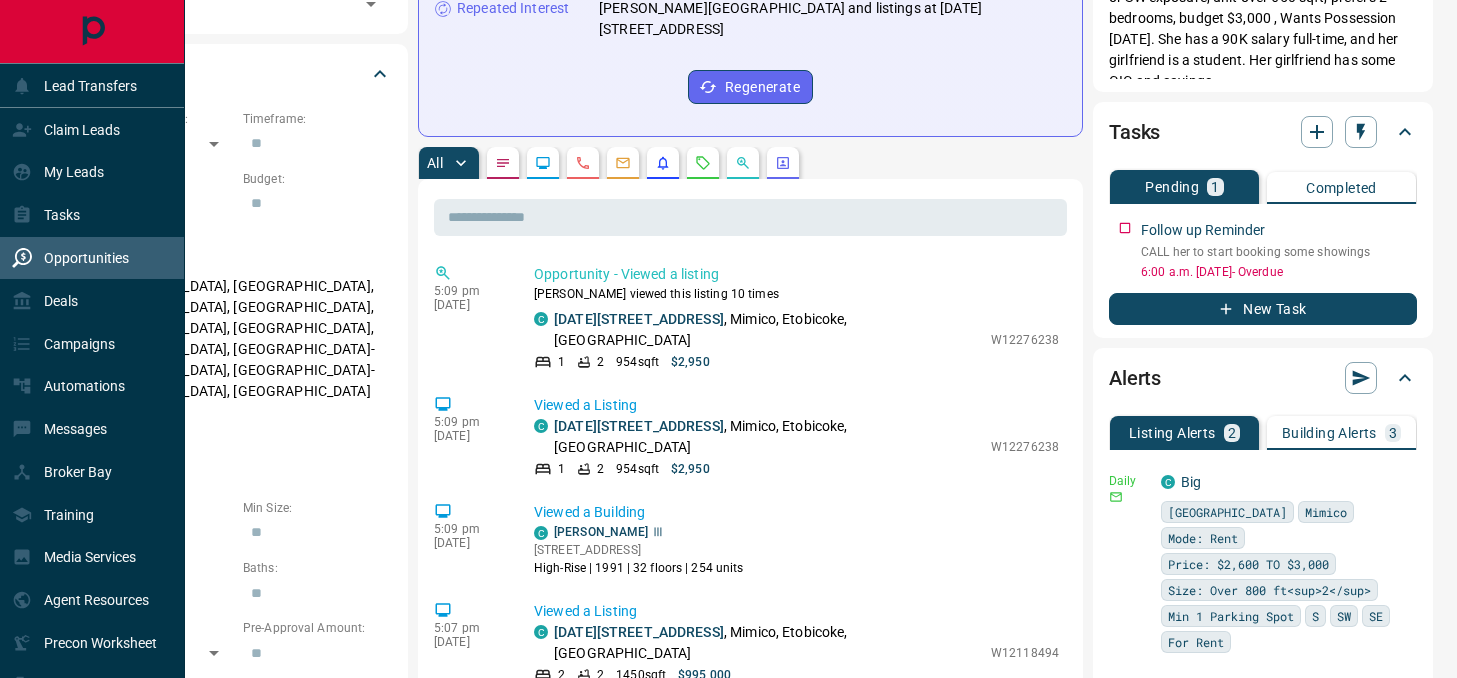 click on "Opportunities" at bounding box center [92, 258] 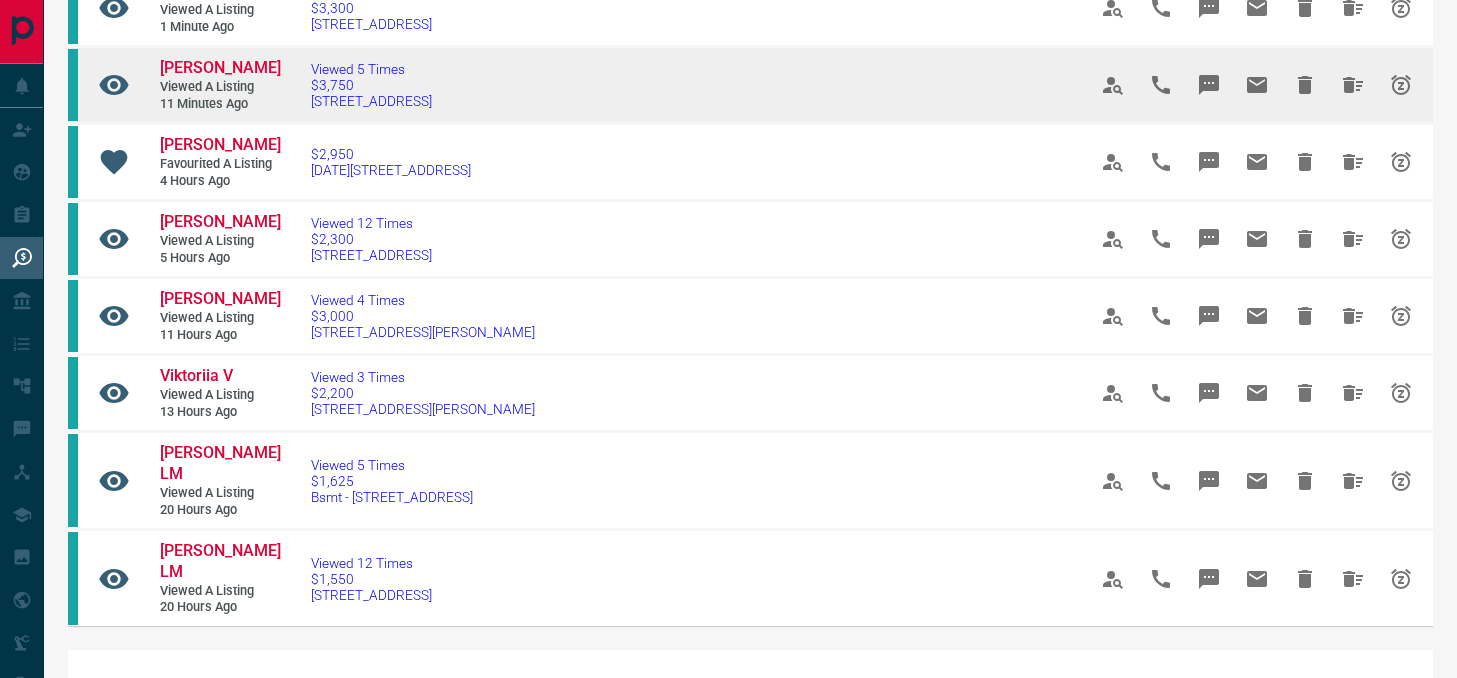 scroll, scrollTop: 329, scrollLeft: 0, axis: vertical 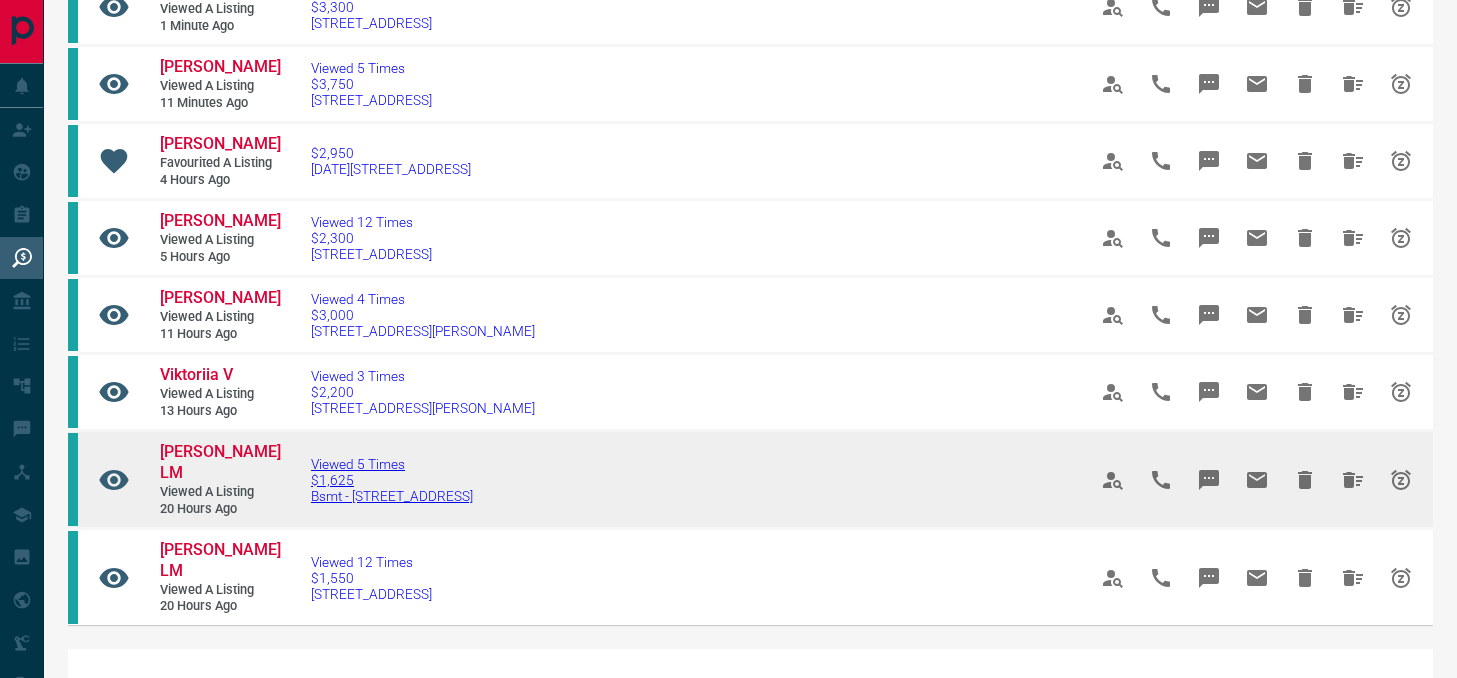 click on "Bsmt - [STREET_ADDRESS]" at bounding box center [392, 496] 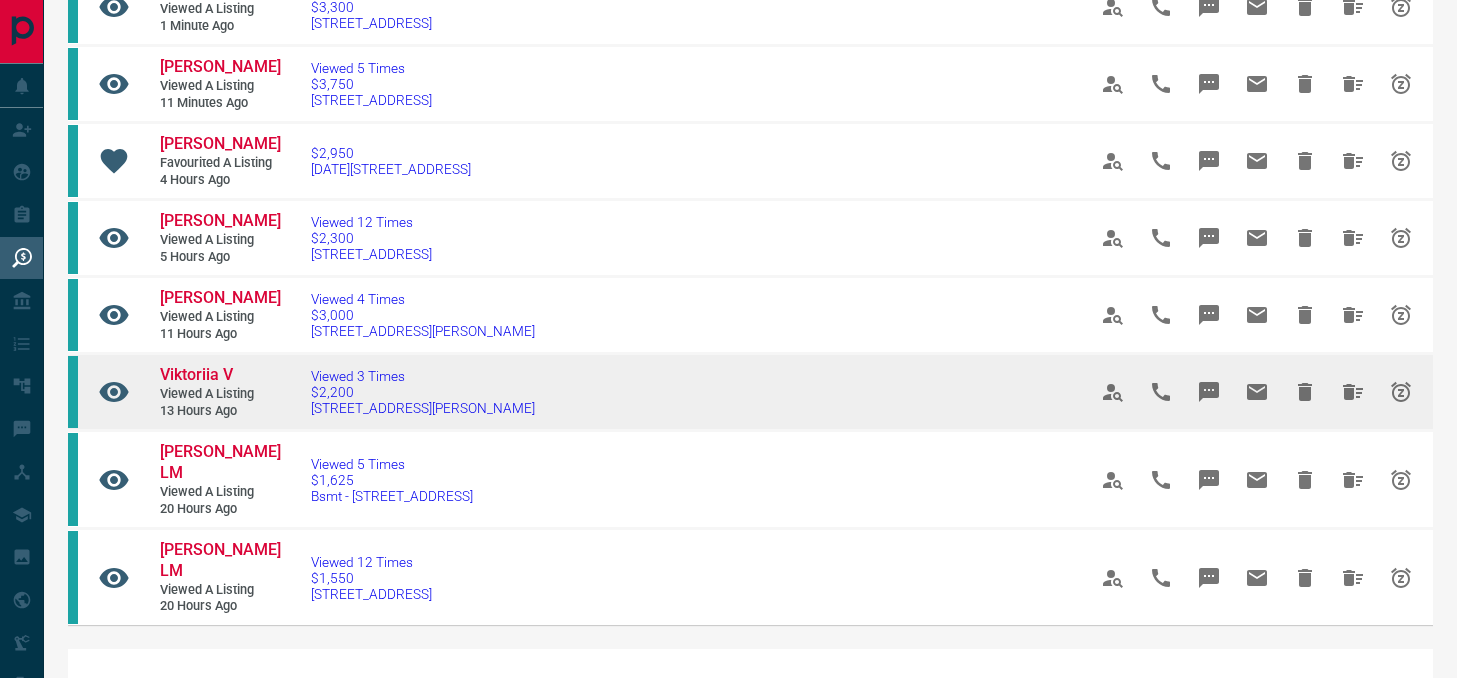click on "Viewed a Listing" at bounding box center [220, 394] 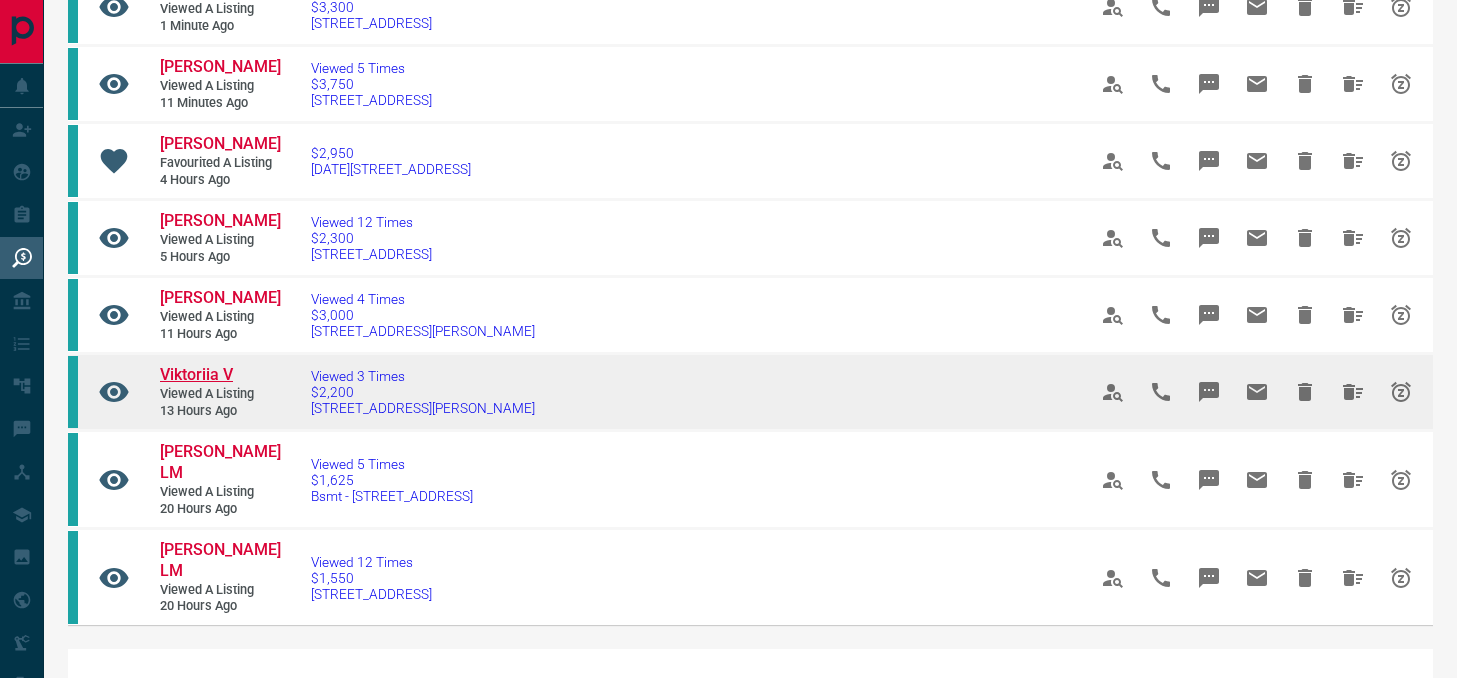click on "Viktoriia V" at bounding box center (196, 374) 